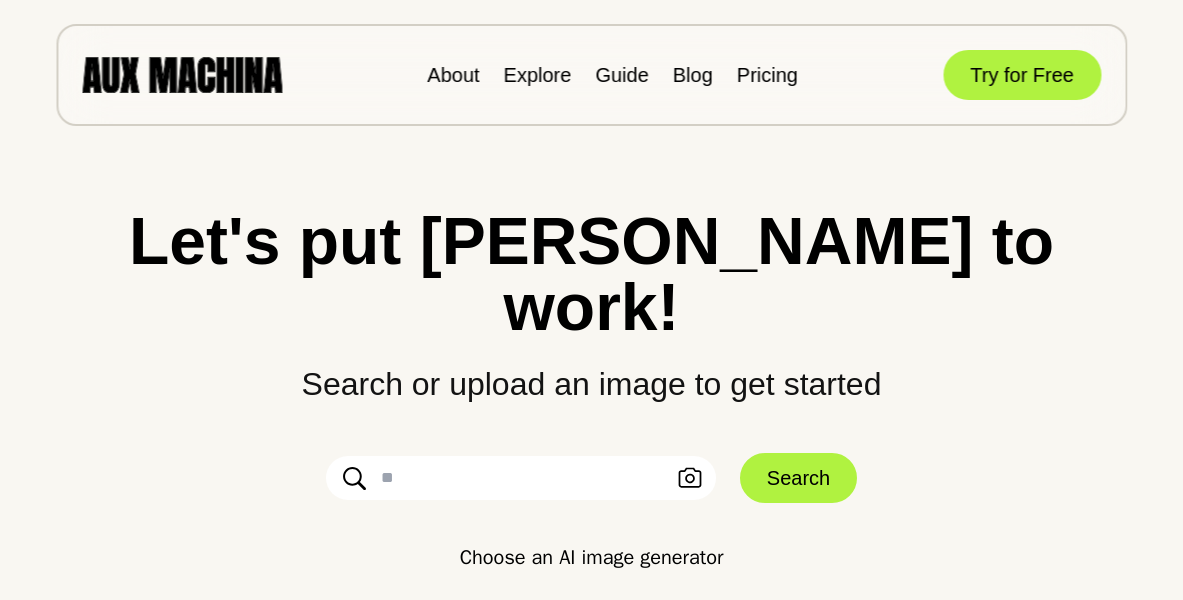 scroll, scrollTop: 0, scrollLeft: 0, axis: both 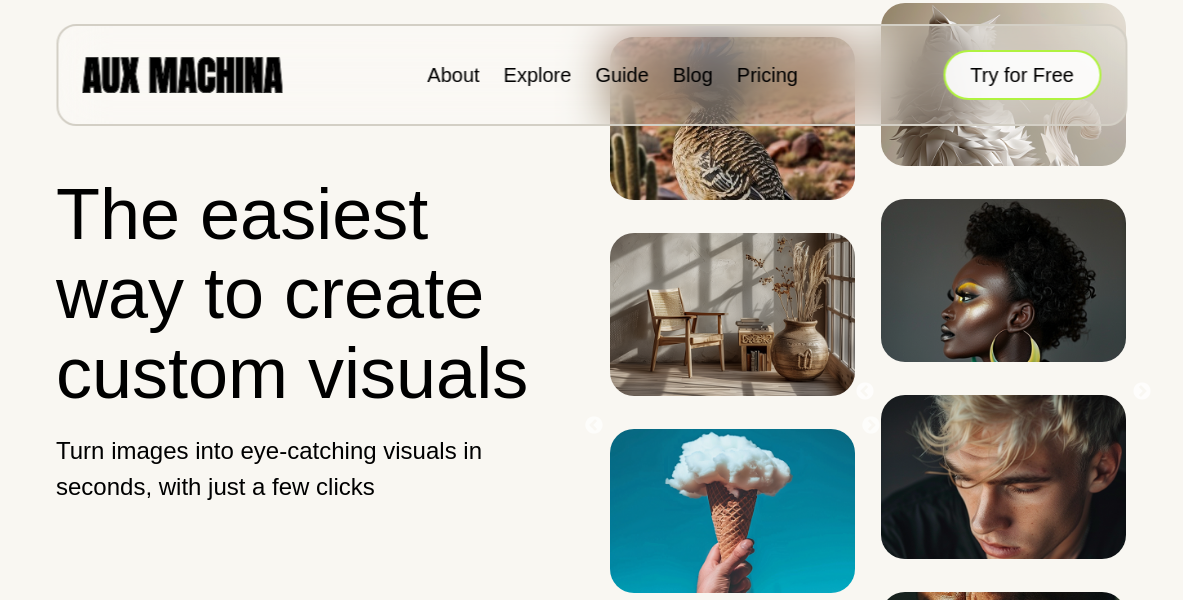click on "Try for Free" at bounding box center [1022, 75] 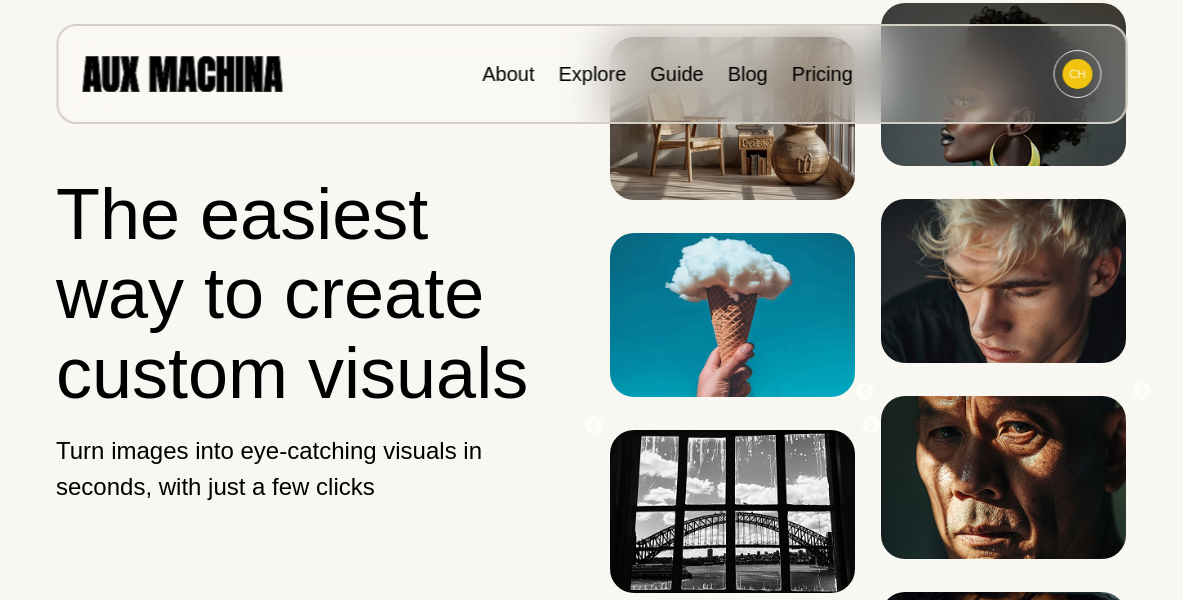 scroll, scrollTop: 0, scrollLeft: 0, axis: both 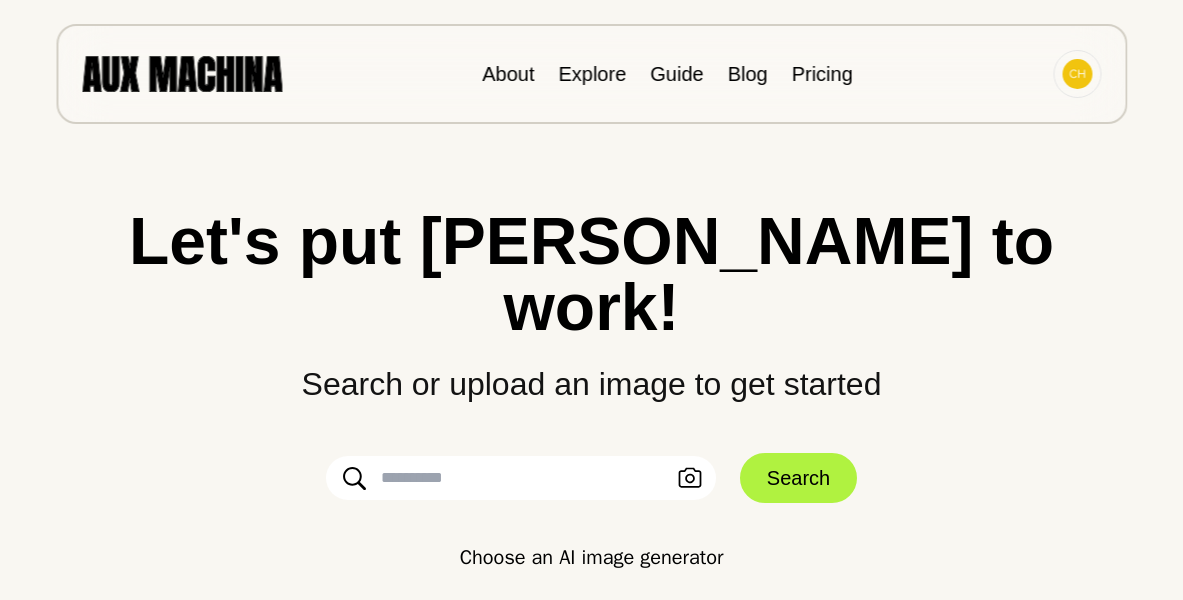 click at bounding box center [521, 478] 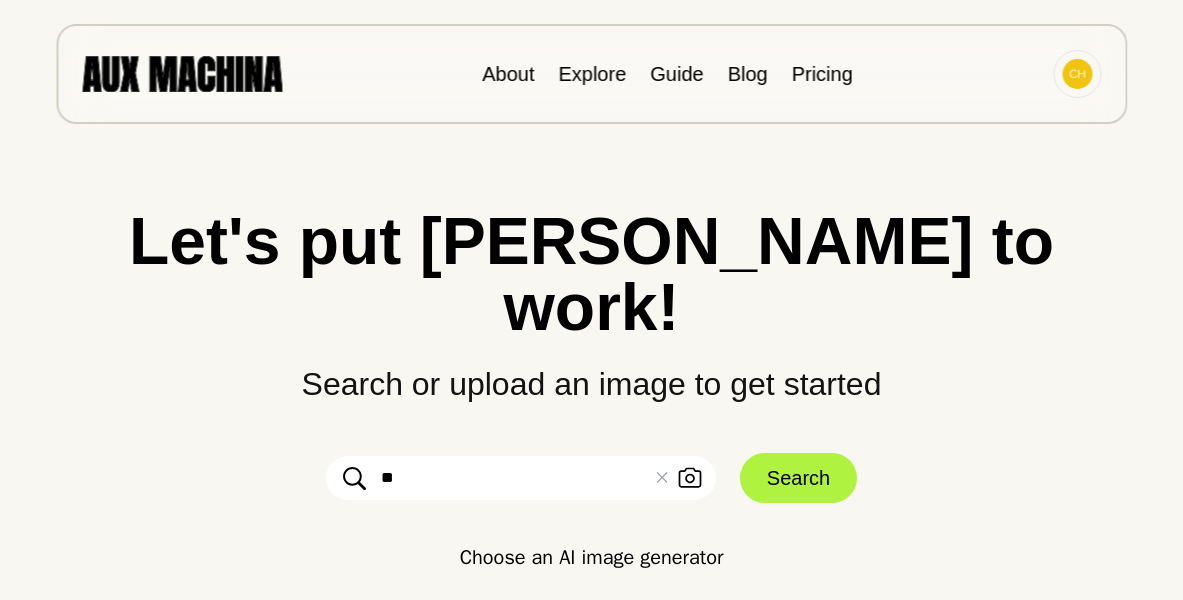 type on "*" 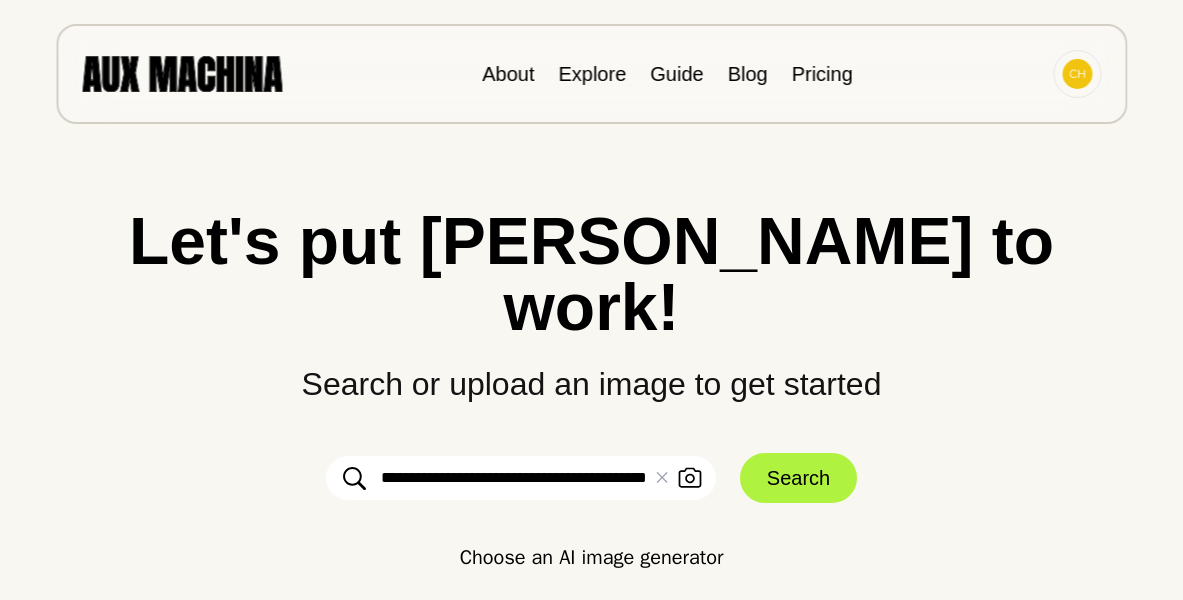 scroll, scrollTop: 0, scrollLeft: 94, axis: horizontal 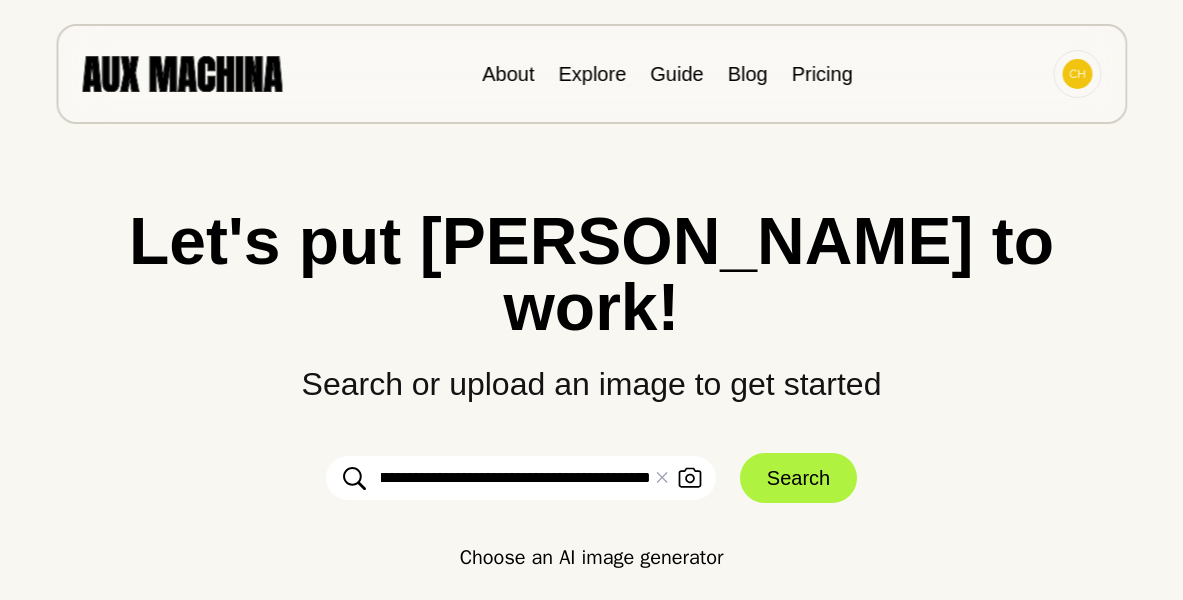type on "**********" 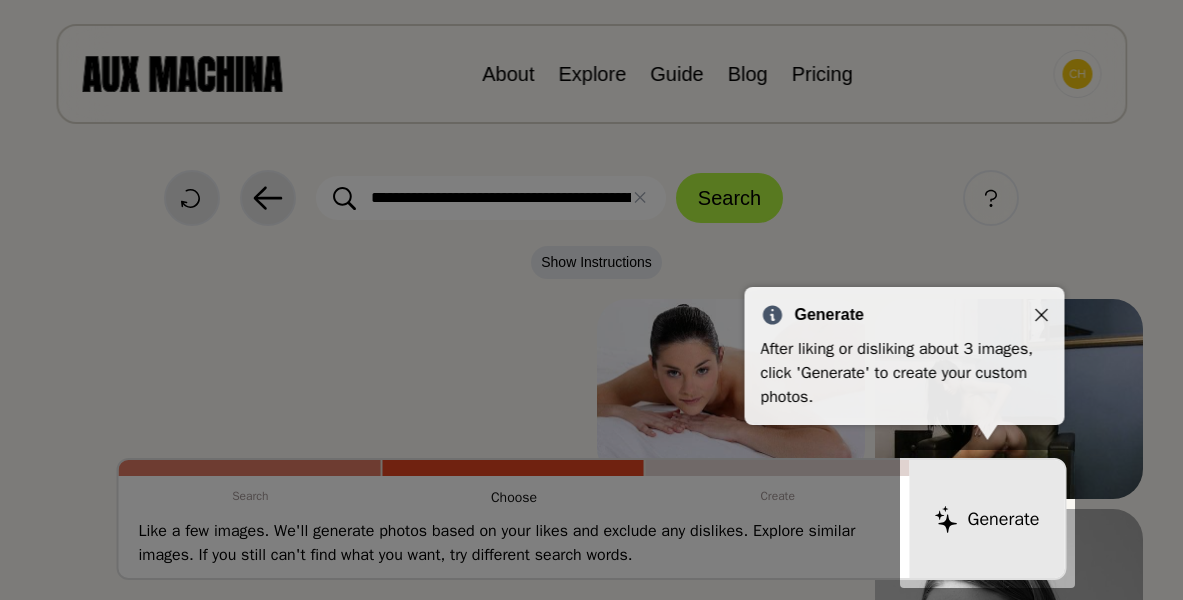 click 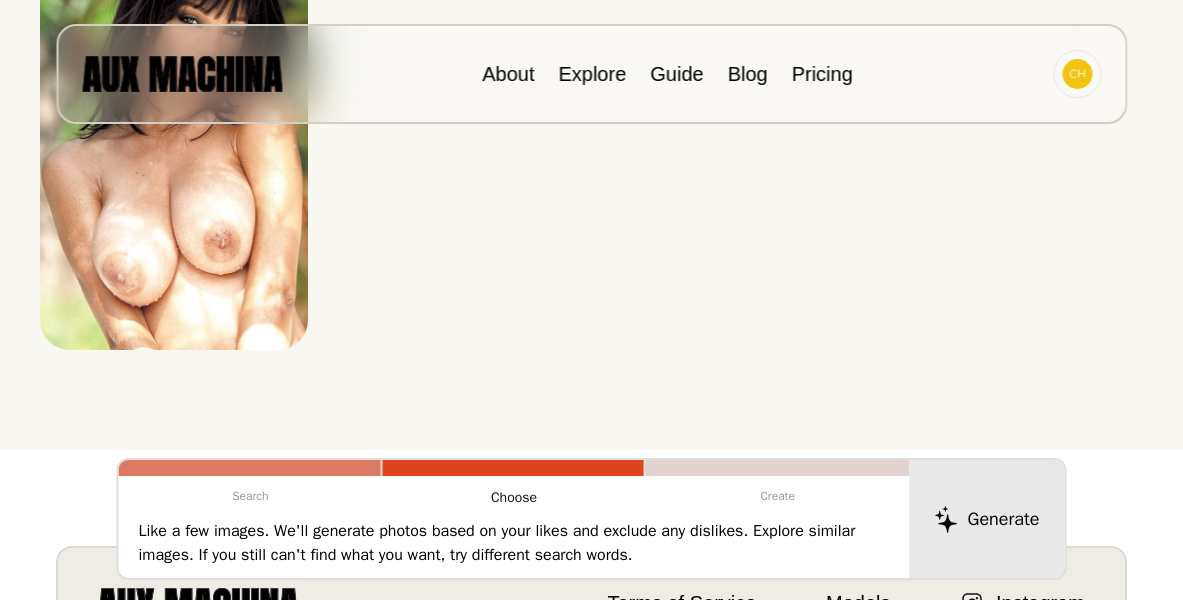 scroll, scrollTop: 7242, scrollLeft: 0, axis: vertical 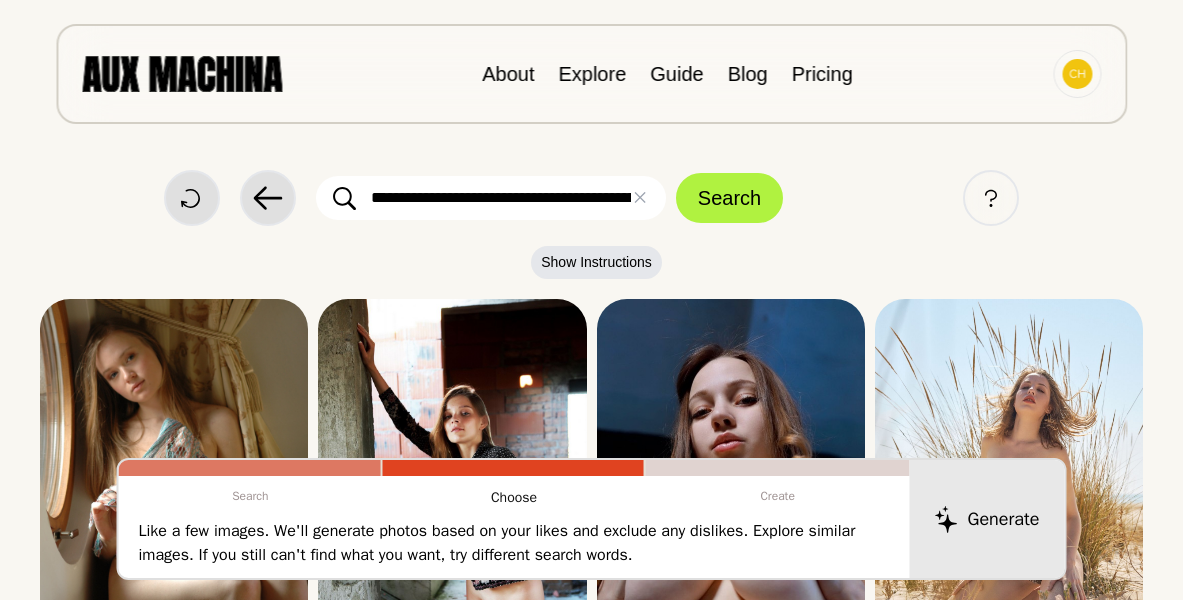 click on "**********" at bounding box center (491, 198) 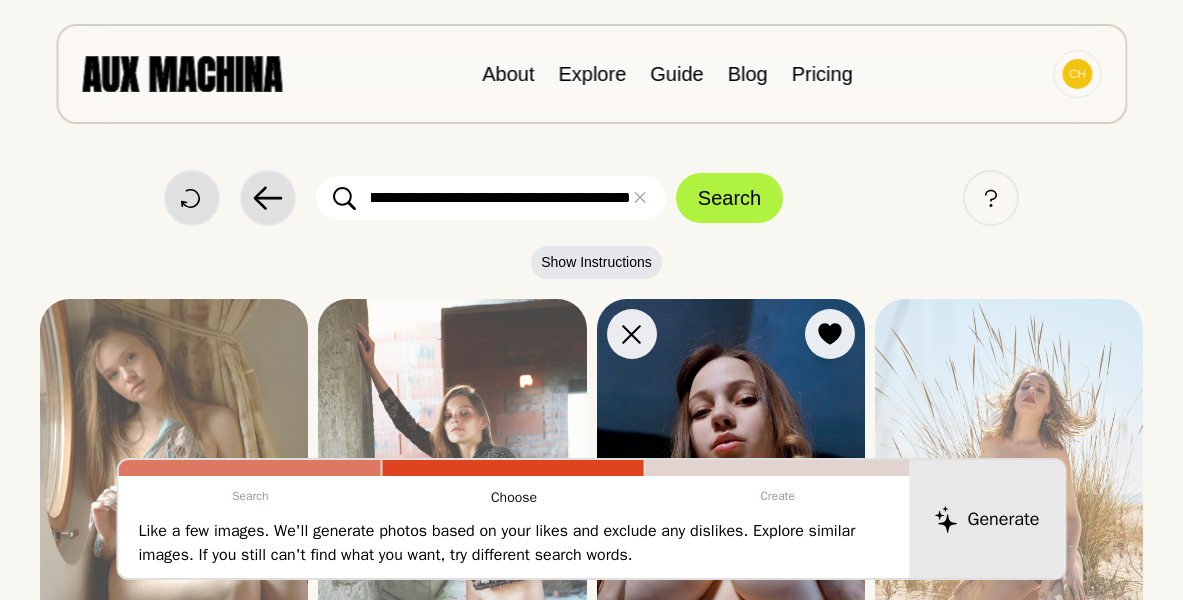 scroll, scrollTop: 0, scrollLeft: 607, axis: horizontal 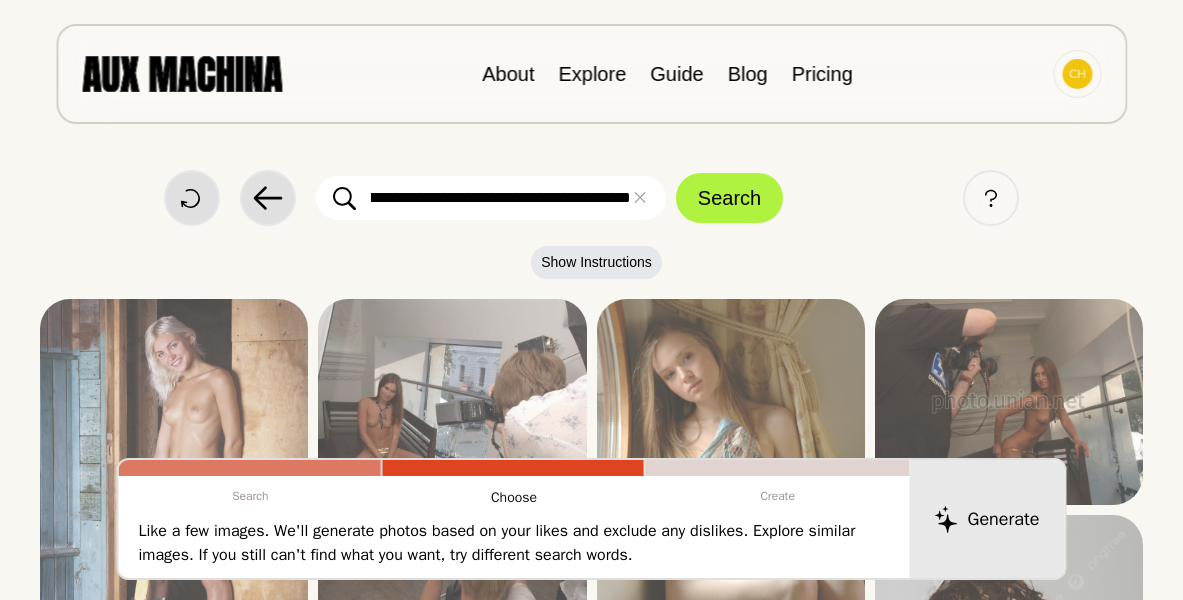 type on "*" 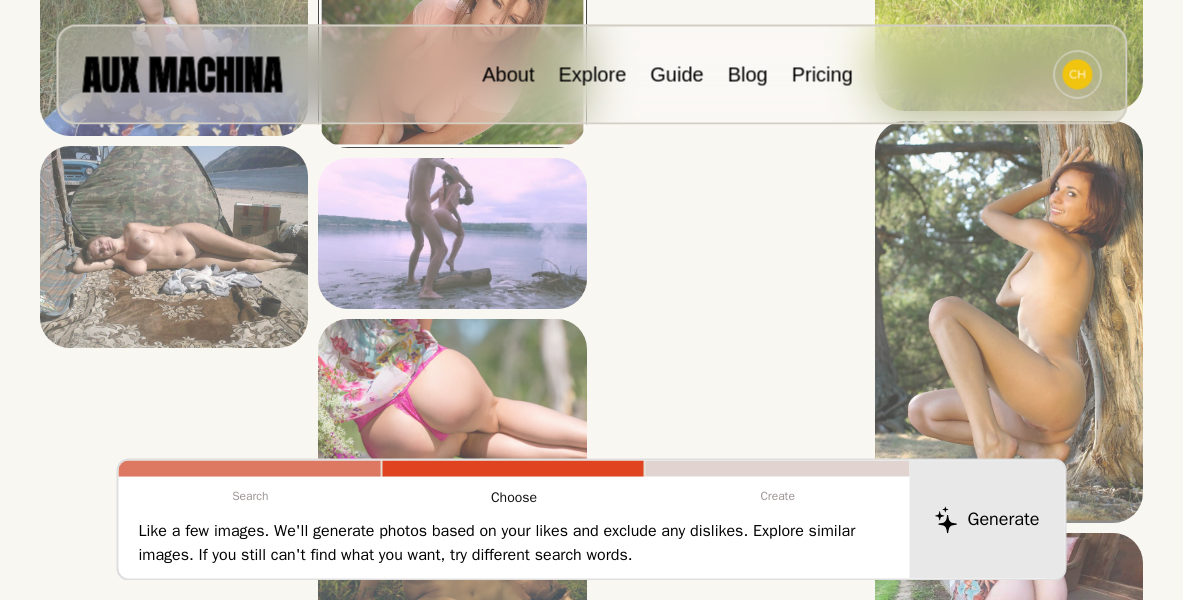 scroll, scrollTop: 5818, scrollLeft: 0, axis: vertical 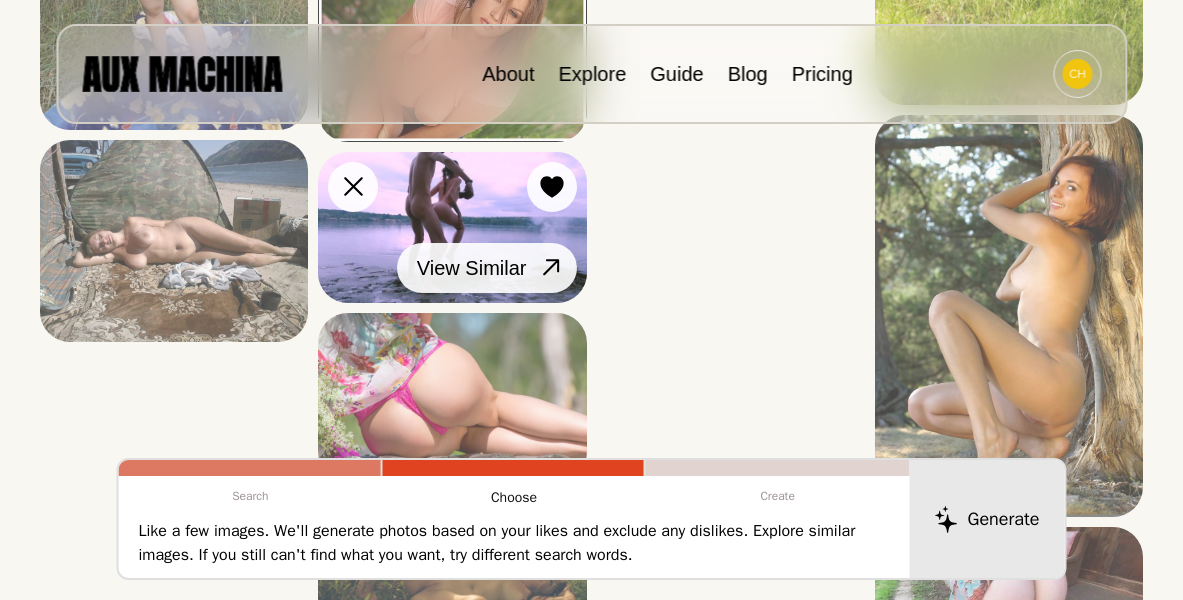 click 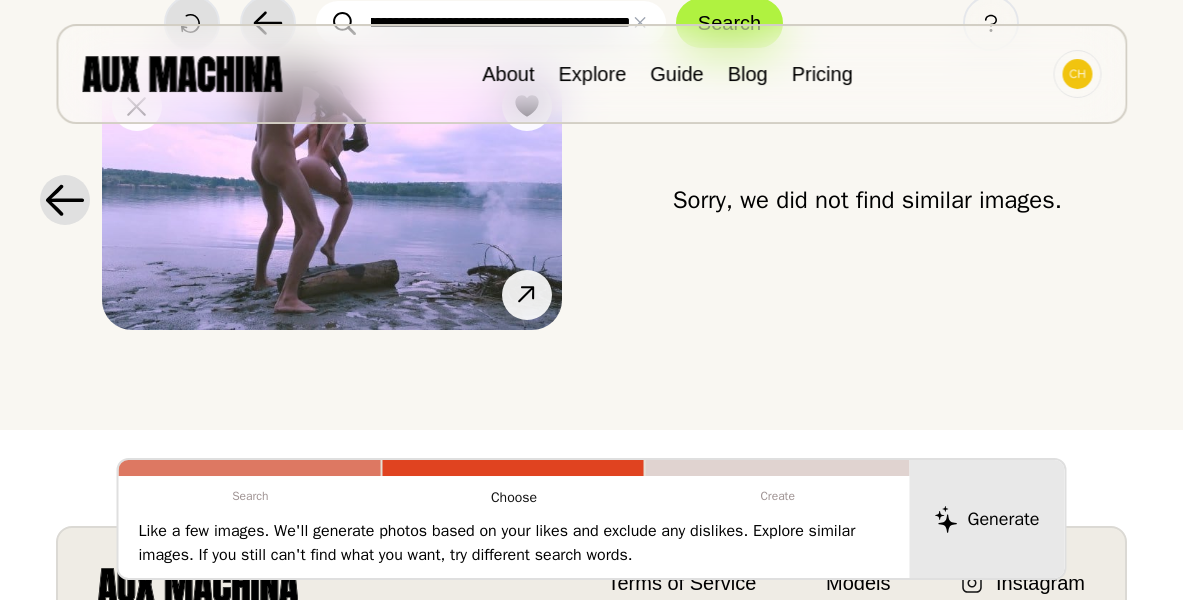 scroll, scrollTop: 102, scrollLeft: 0, axis: vertical 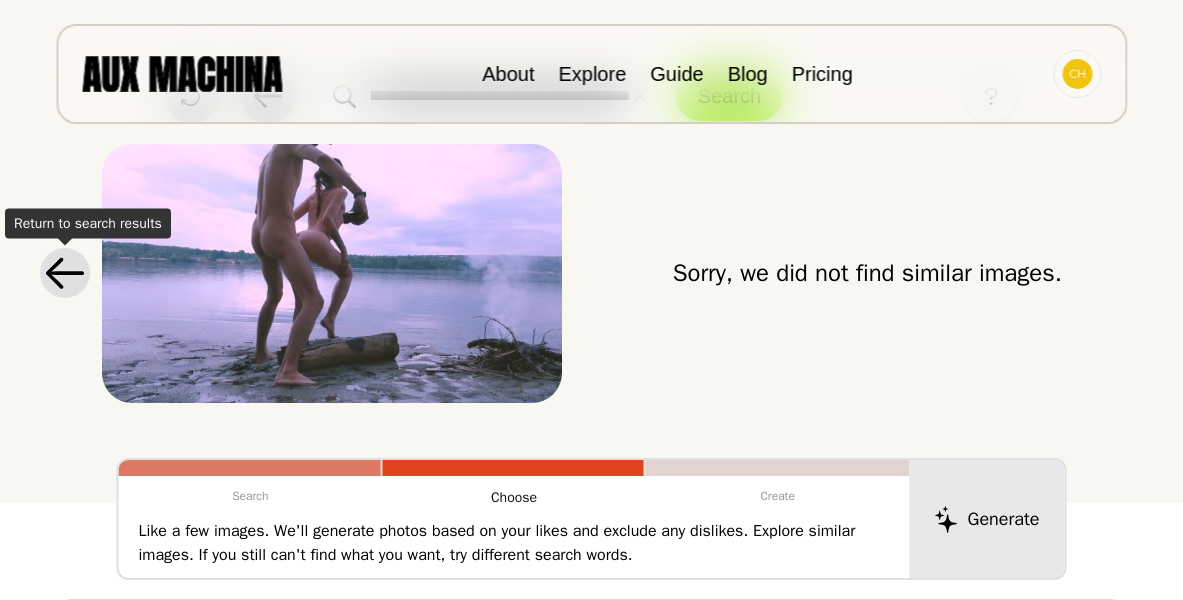 click 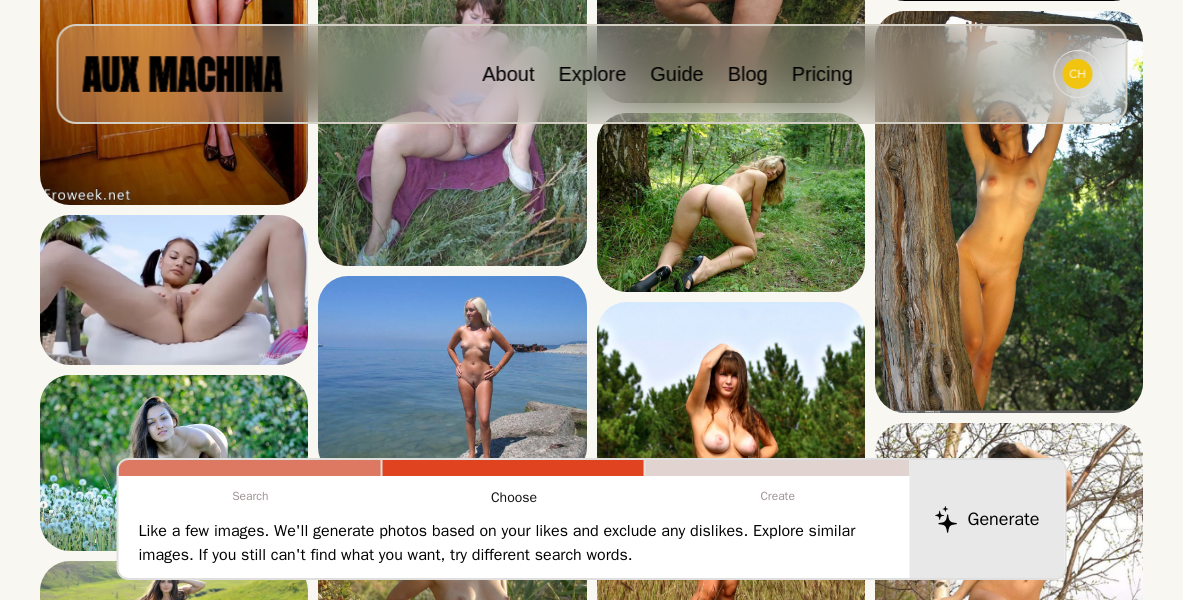 scroll, scrollTop: 4182, scrollLeft: 0, axis: vertical 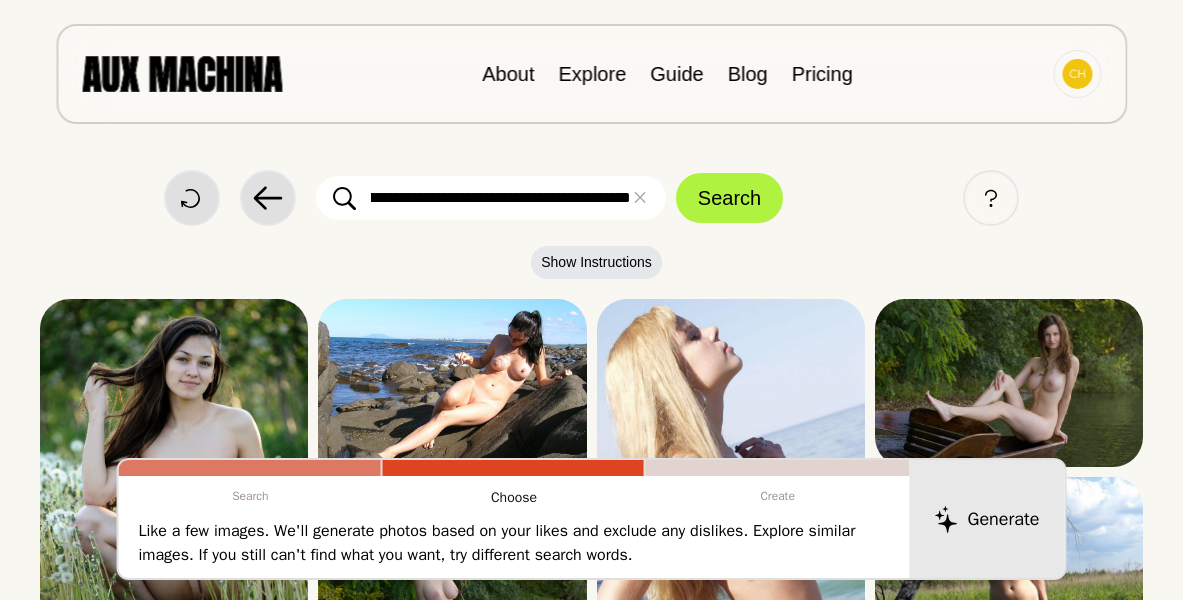 click on "**********" at bounding box center [491, 198] 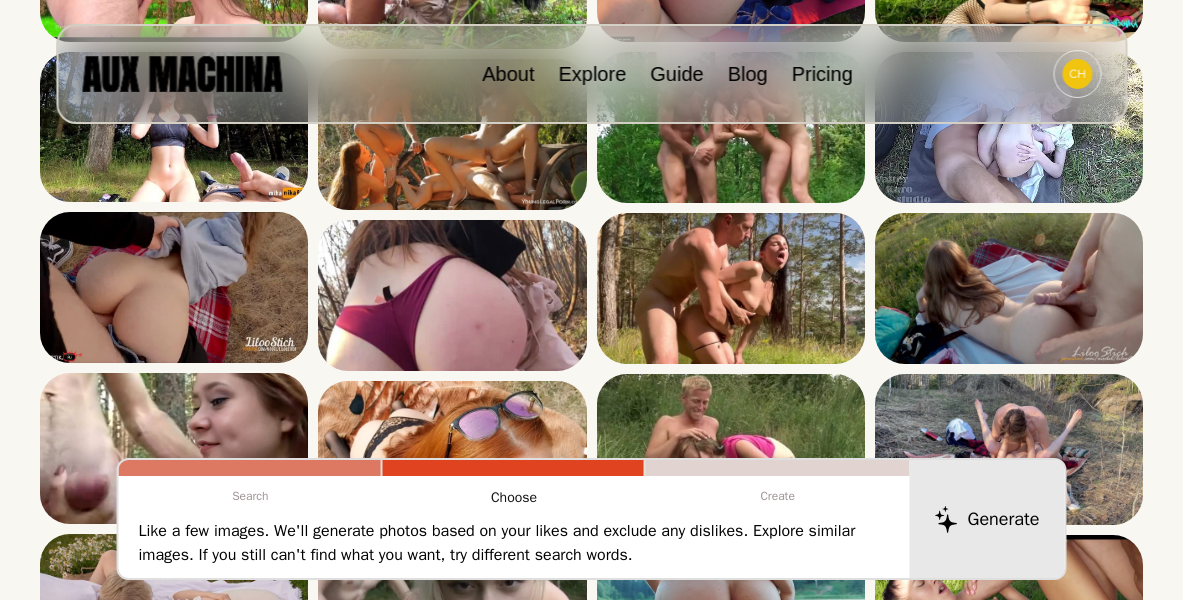 scroll, scrollTop: 0, scrollLeft: 0, axis: both 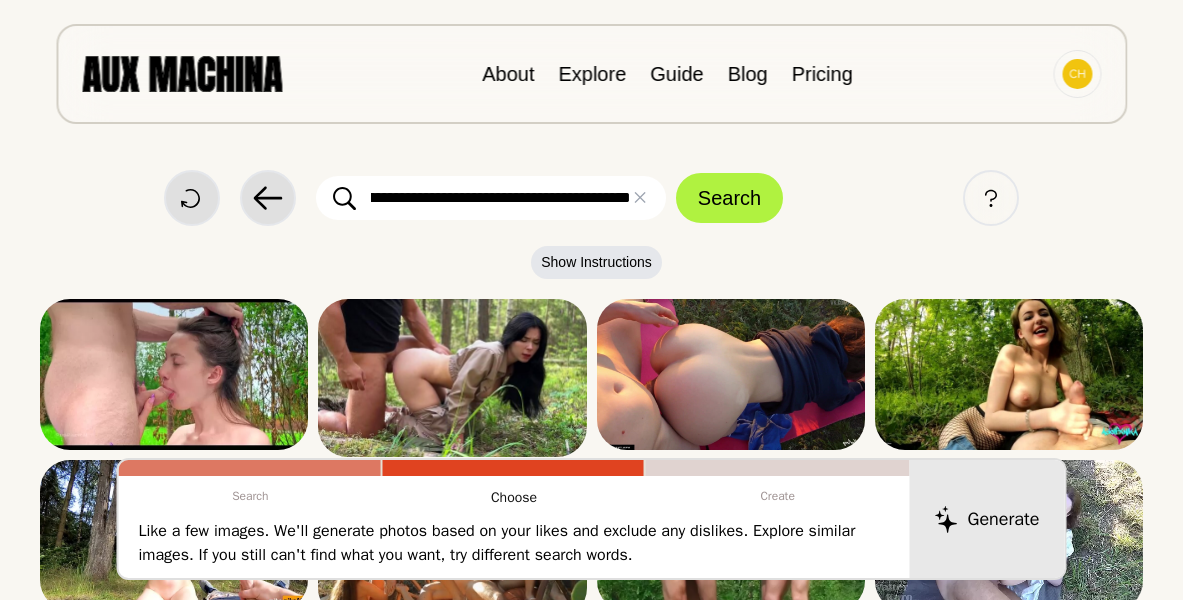click on "**********" at bounding box center [491, 198] 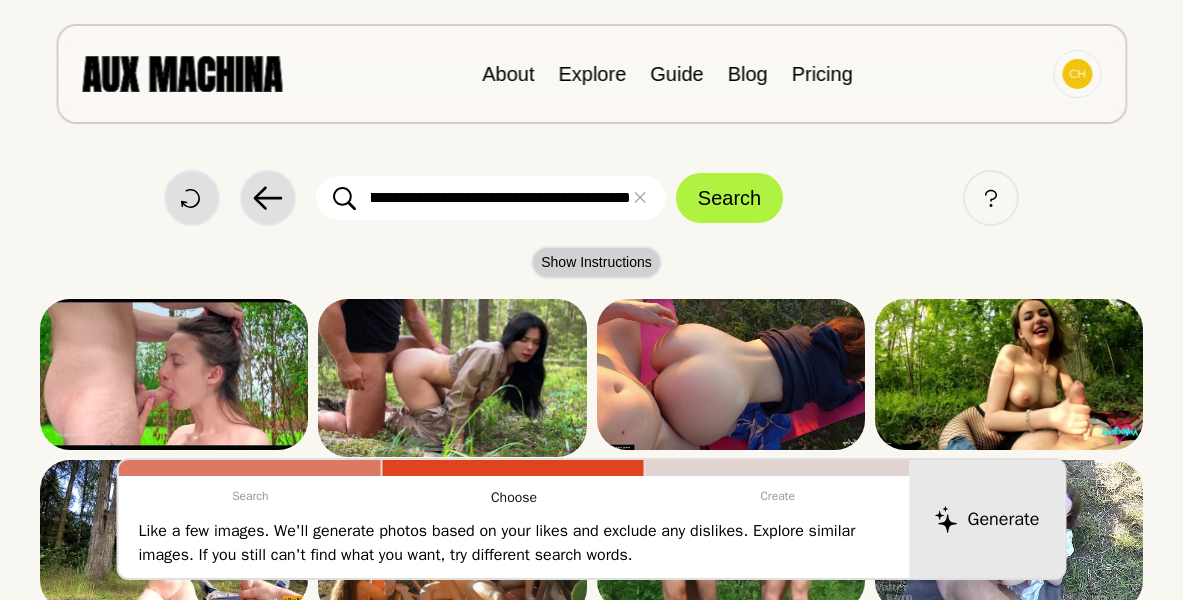 scroll, scrollTop: 0, scrollLeft: 227, axis: horizontal 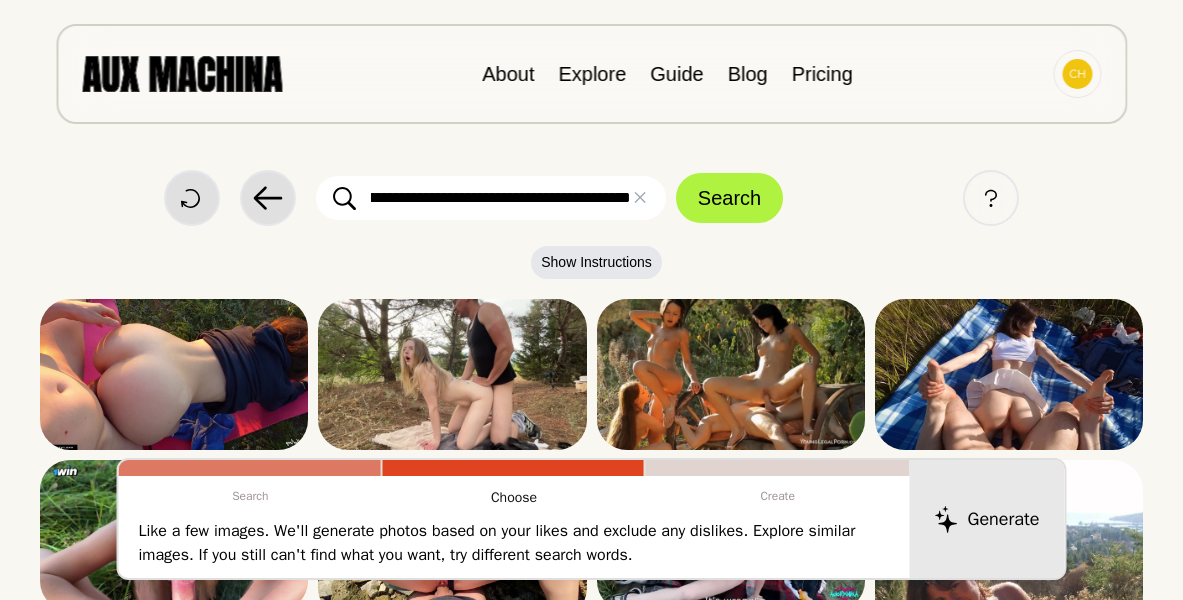 type on "**********" 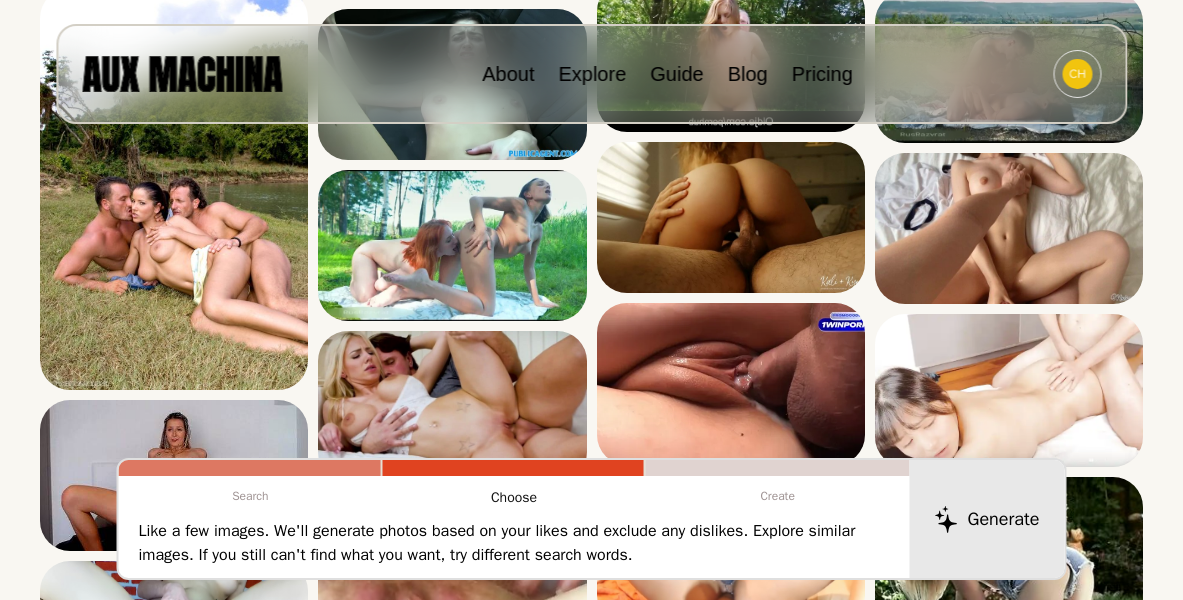 scroll, scrollTop: 1224, scrollLeft: 0, axis: vertical 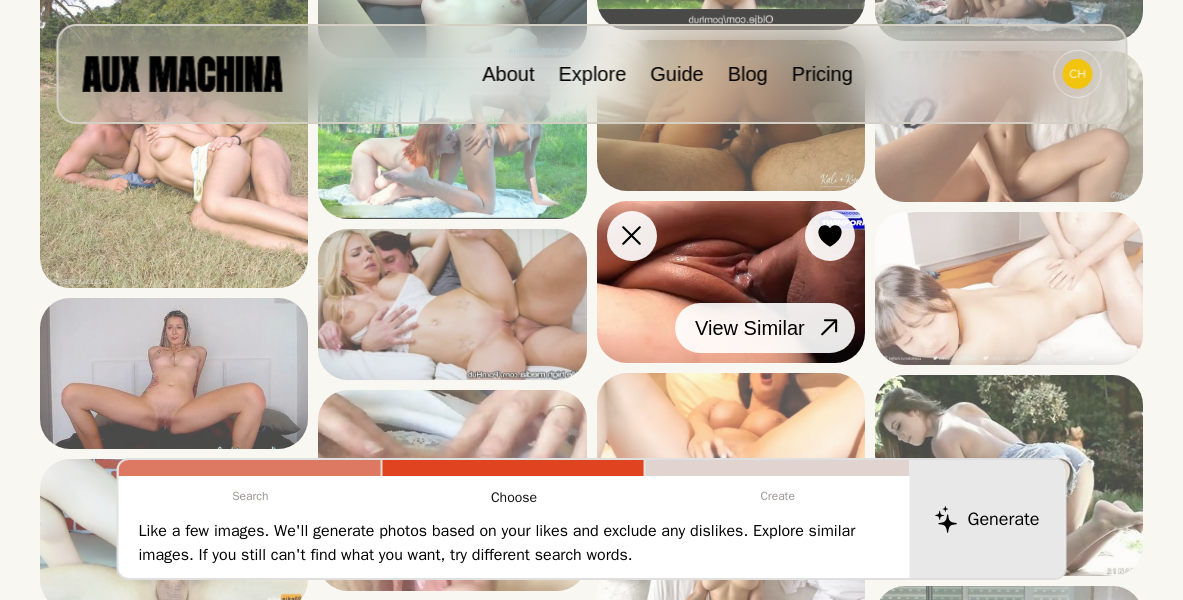 click 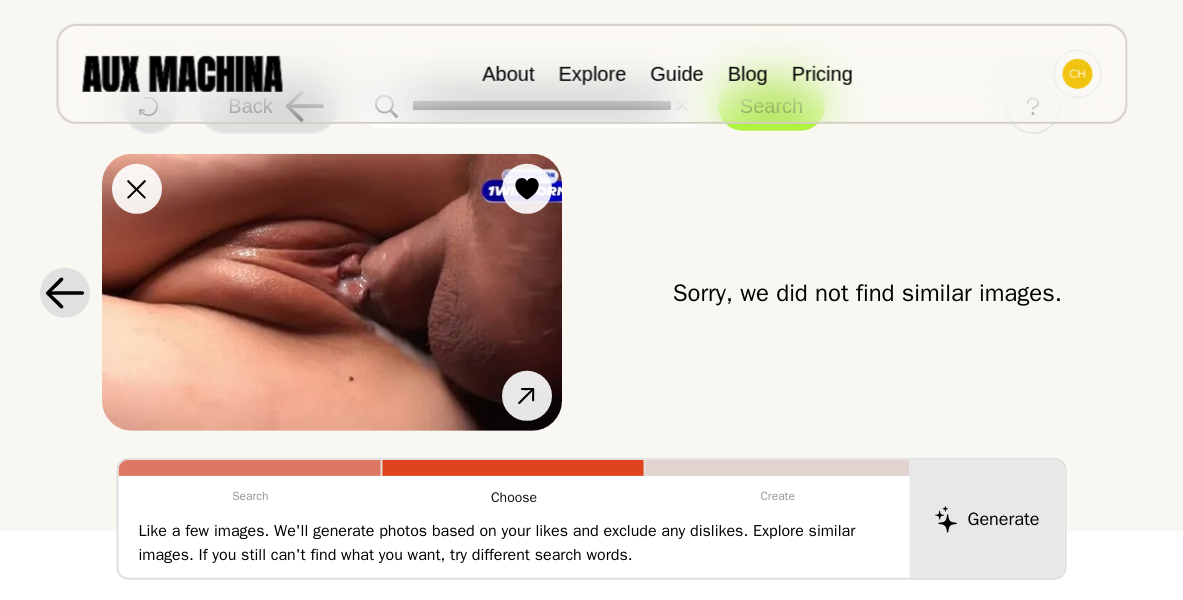 scroll, scrollTop: 105, scrollLeft: 0, axis: vertical 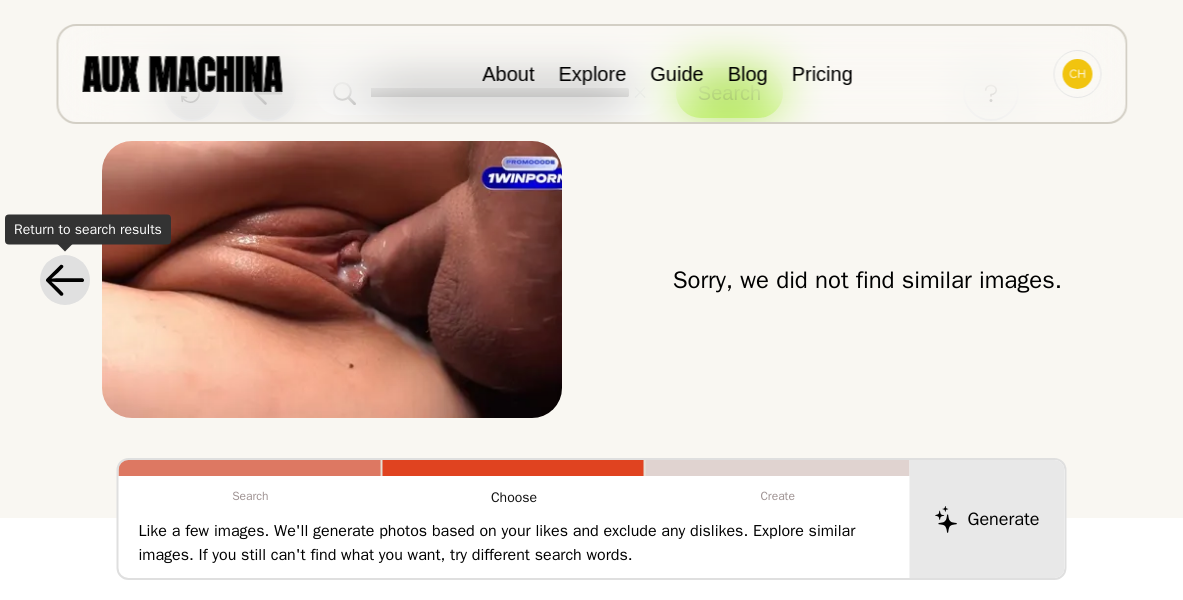 click 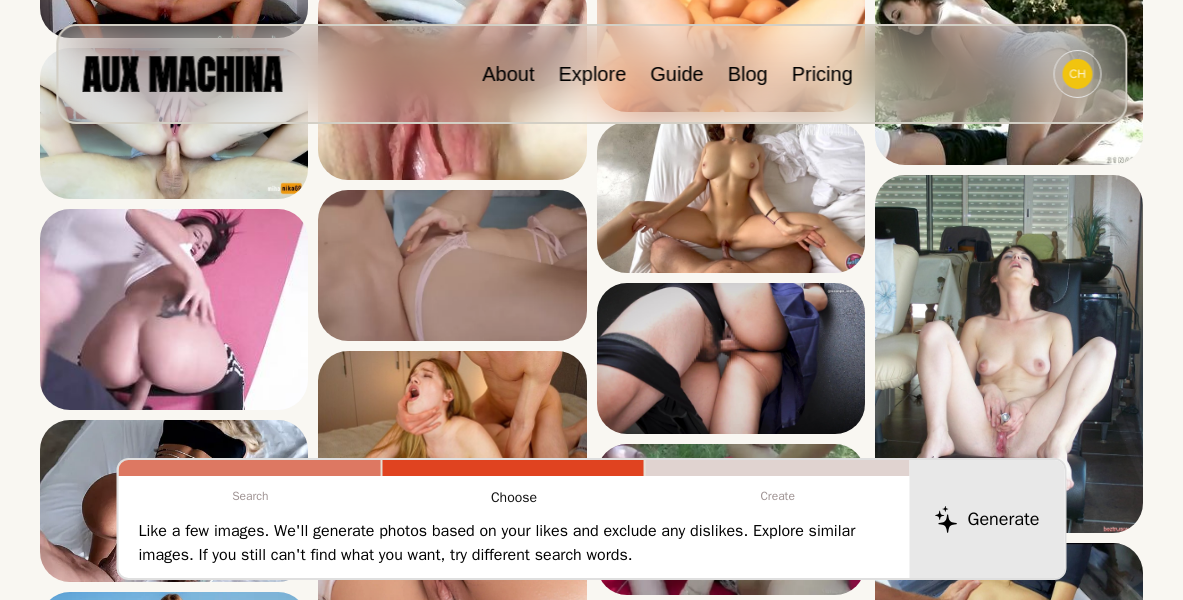 scroll, scrollTop: 1737, scrollLeft: 0, axis: vertical 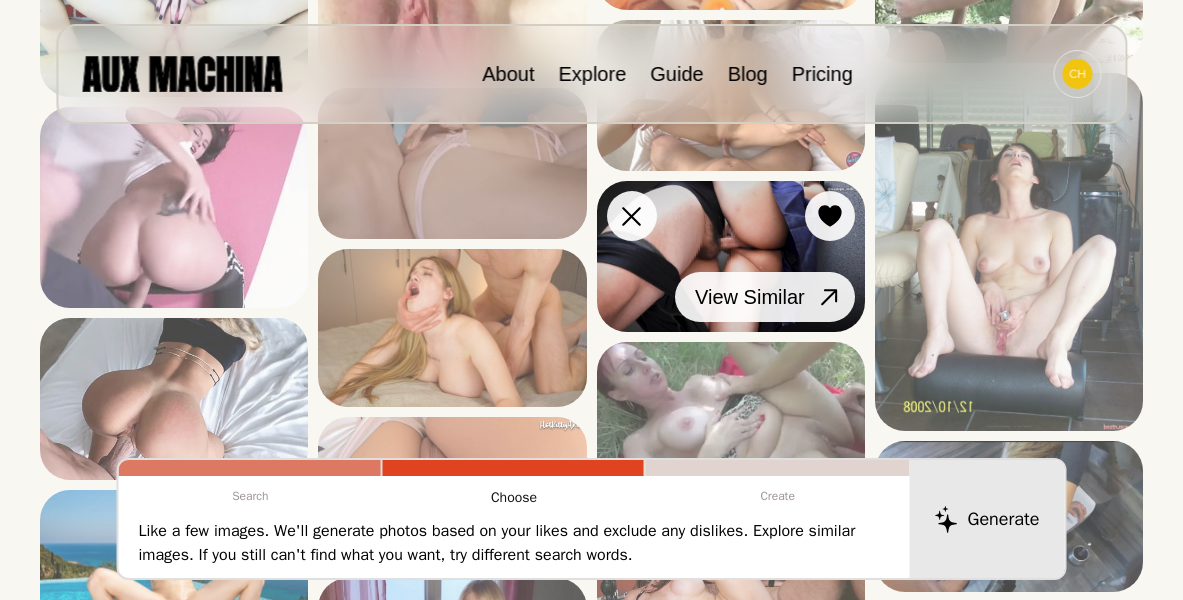 click 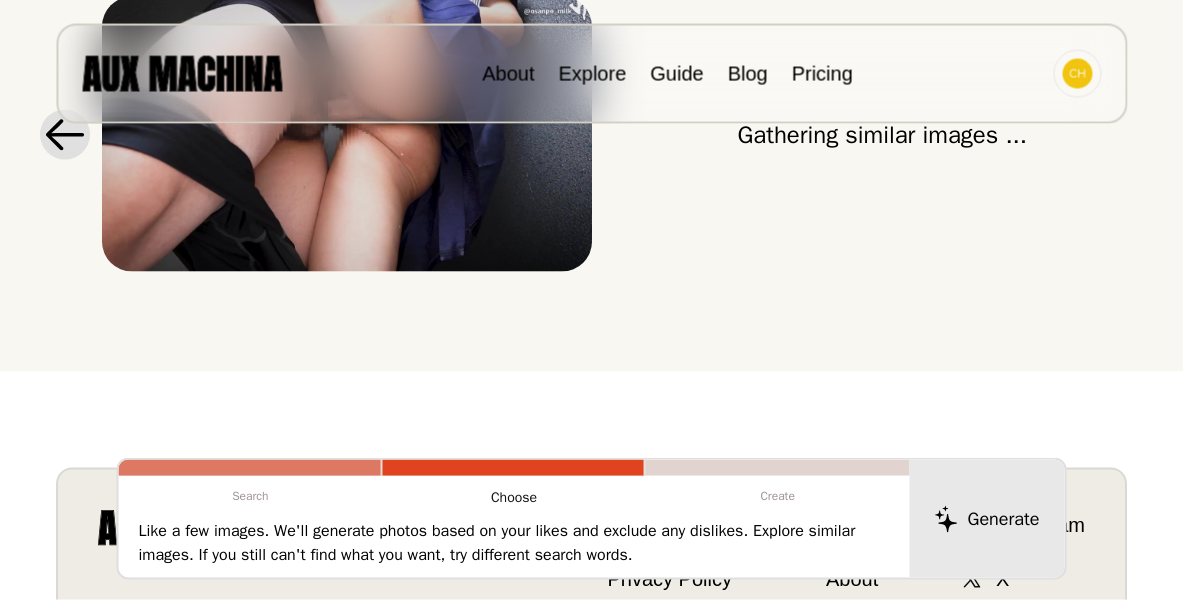 scroll, scrollTop: 1, scrollLeft: 0, axis: vertical 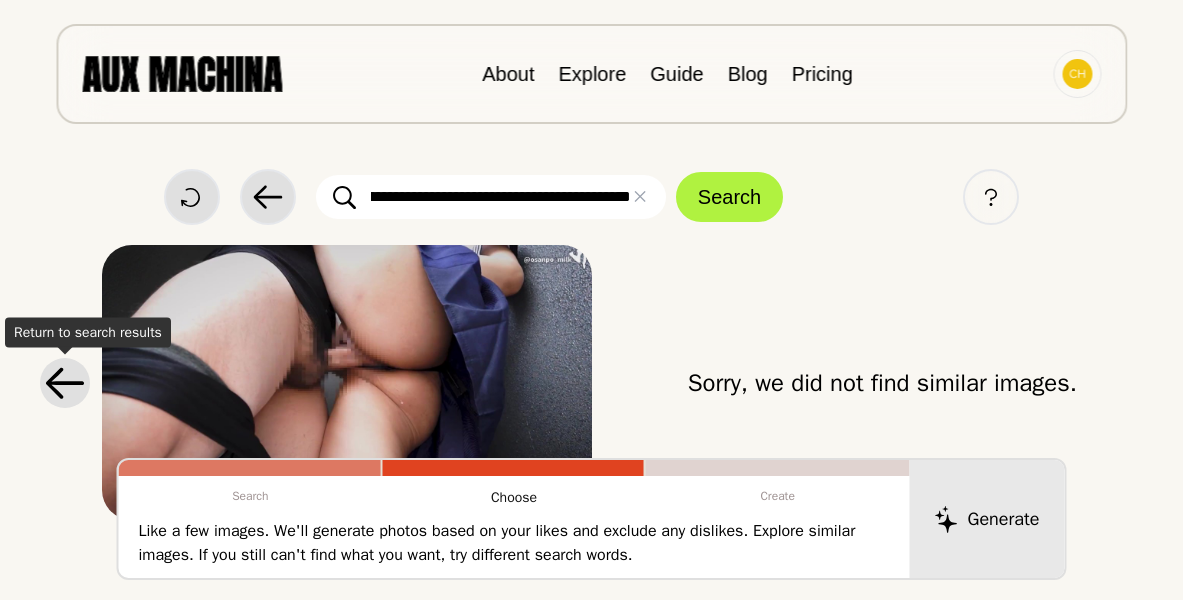 click 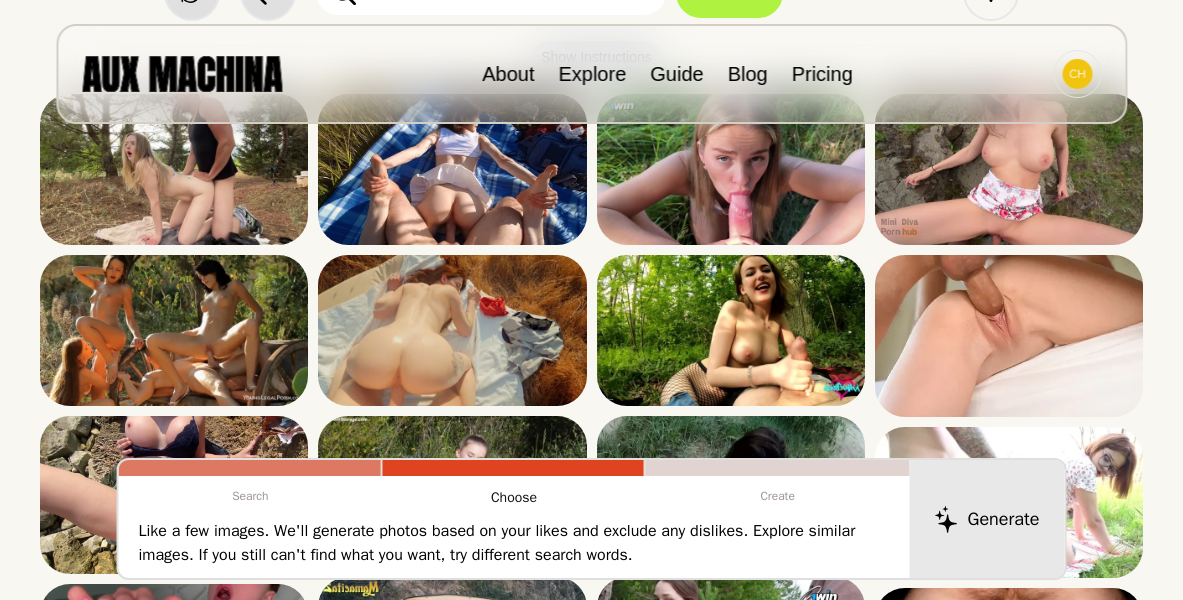 scroll, scrollTop: 0, scrollLeft: 0, axis: both 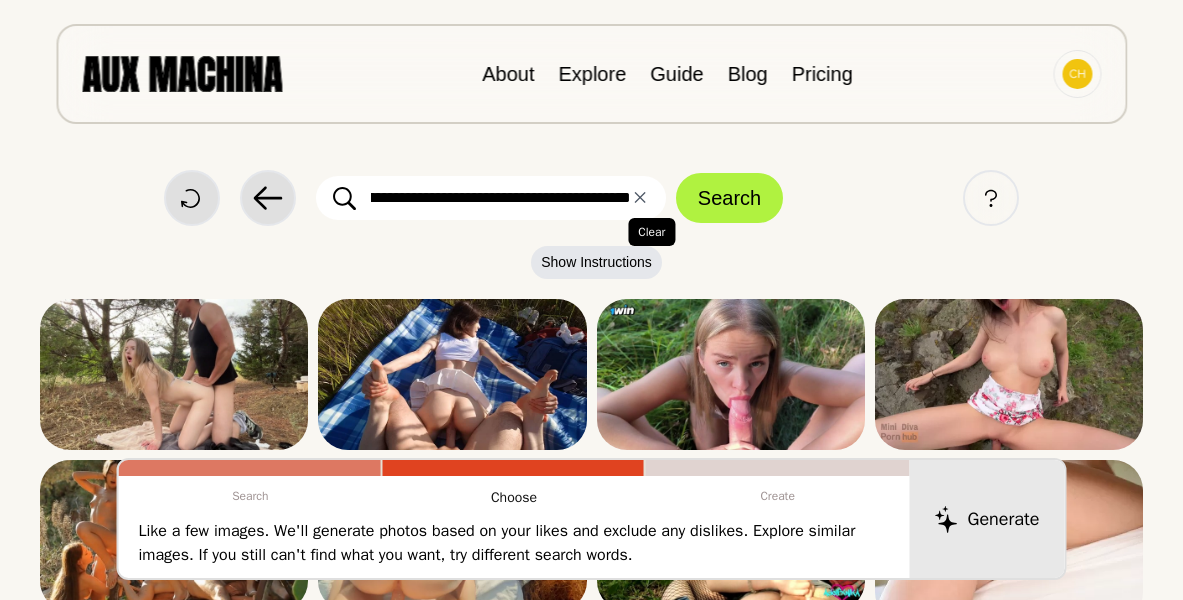 click on "✕ Clear" at bounding box center [640, 198] 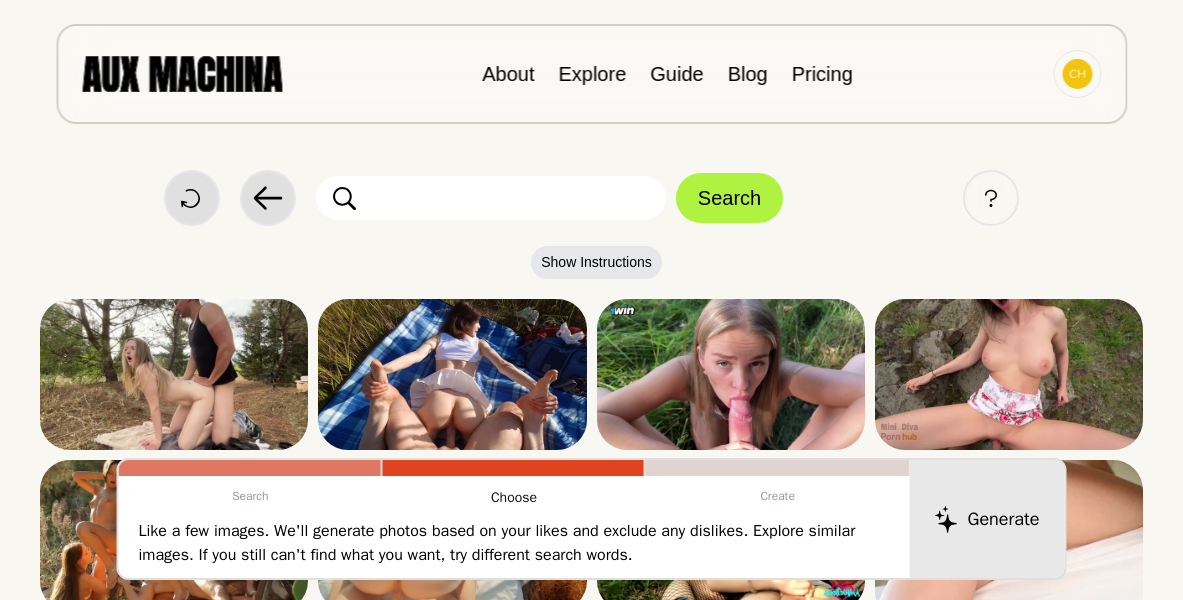 scroll, scrollTop: 0, scrollLeft: 0, axis: both 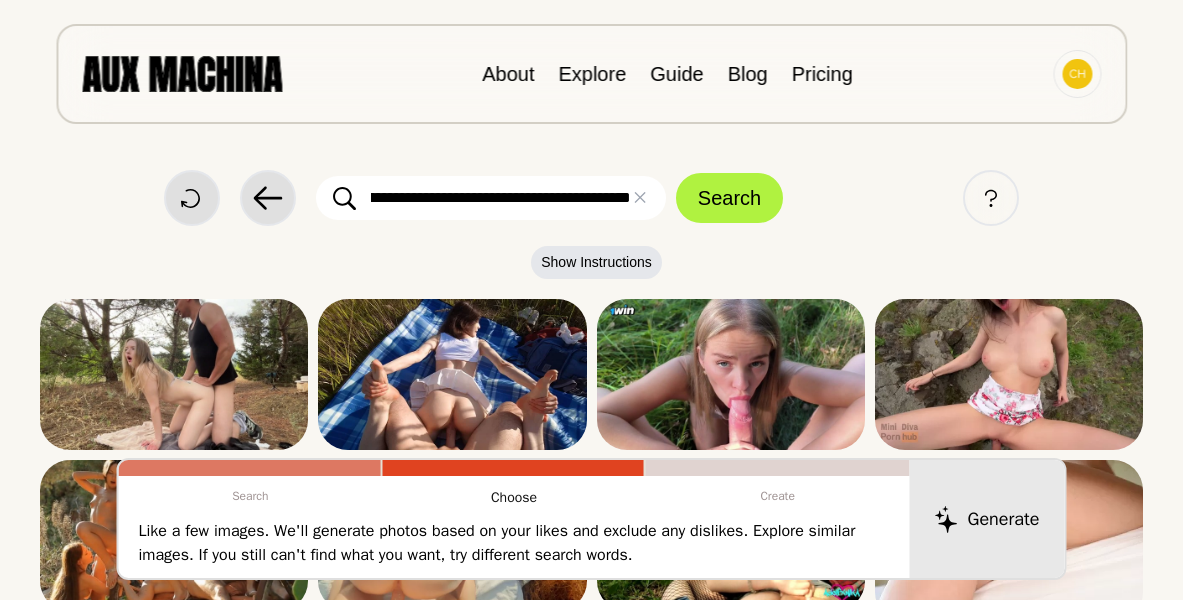 type on "**********" 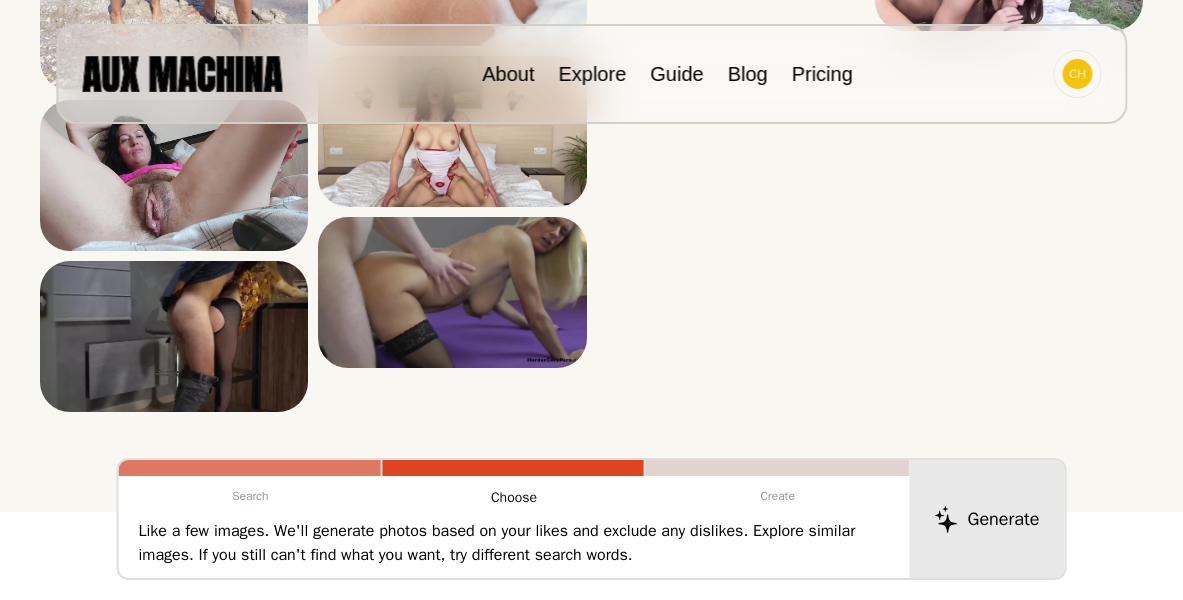 scroll, scrollTop: 4182, scrollLeft: 0, axis: vertical 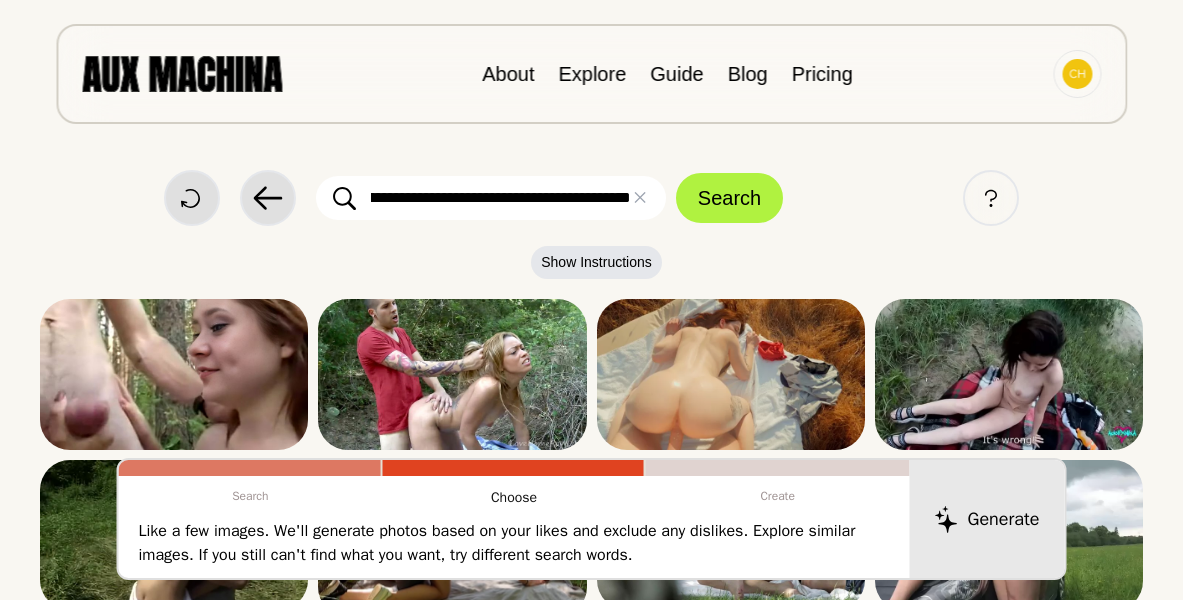 click on "**********" at bounding box center (491, 198) 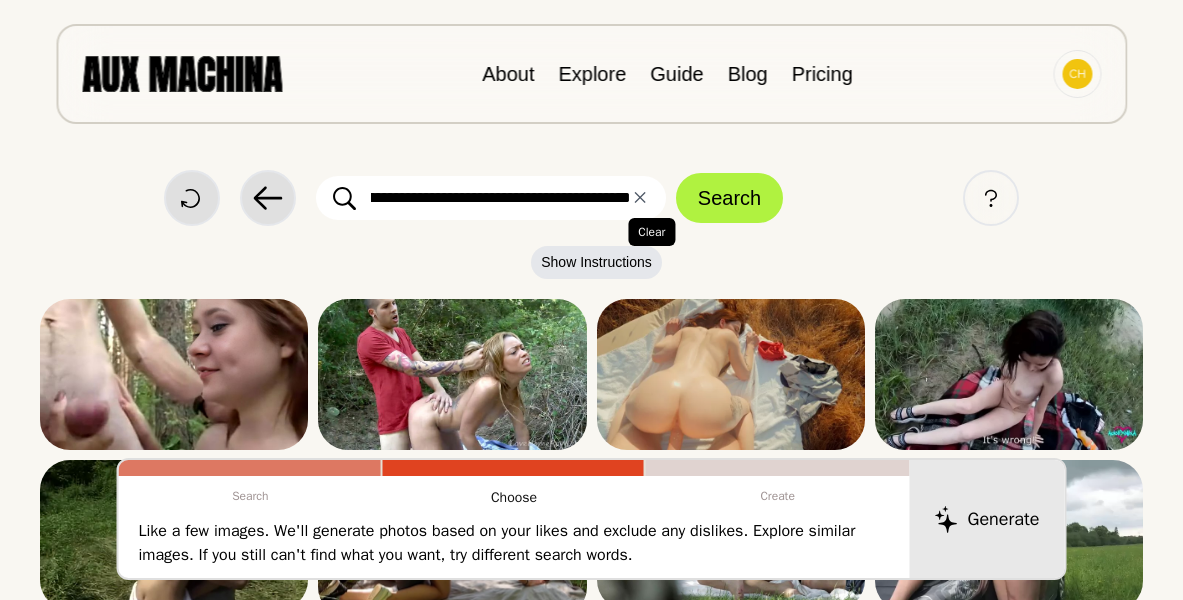 click on "✕ Clear" at bounding box center (640, 198) 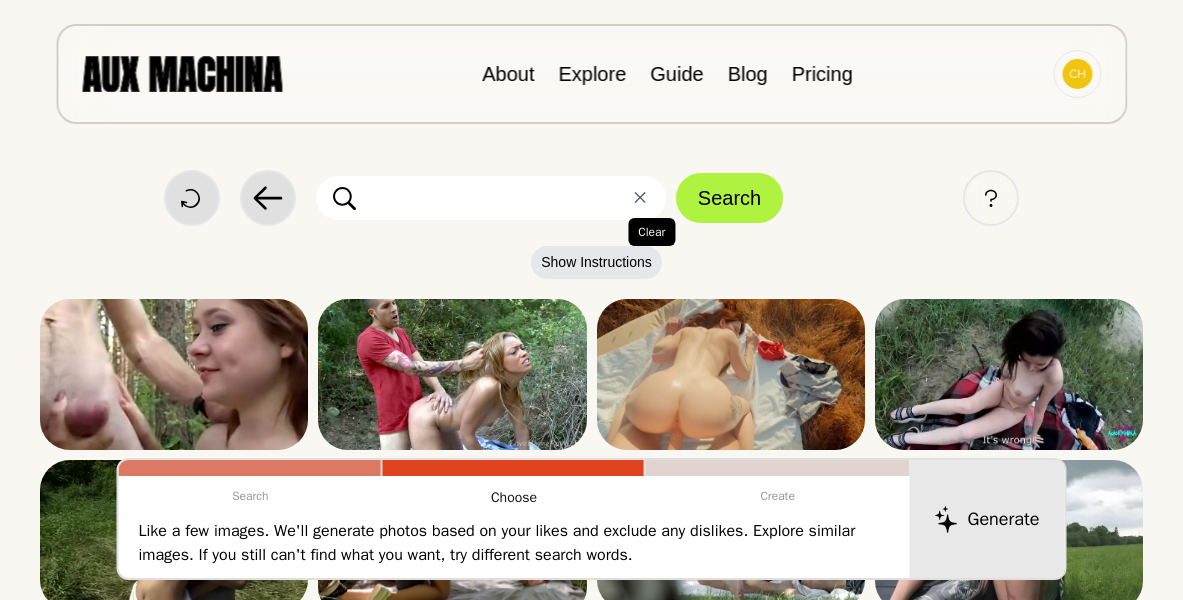 scroll, scrollTop: 0, scrollLeft: 0, axis: both 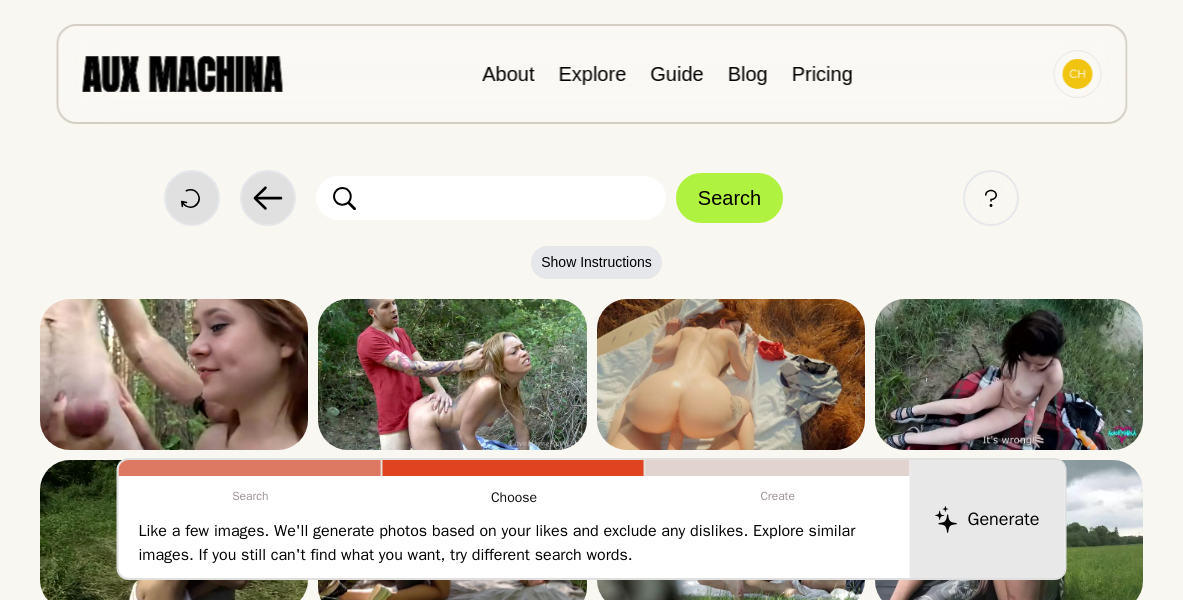 click at bounding box center (491, 198) 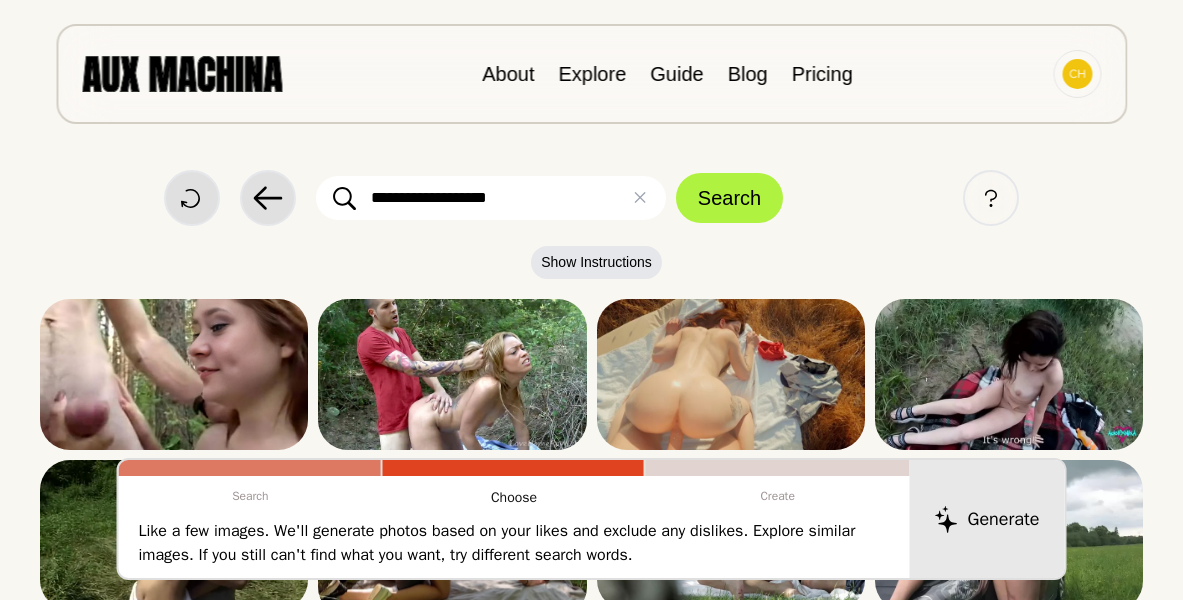 click on "Search" at bounding box center (729, 198) 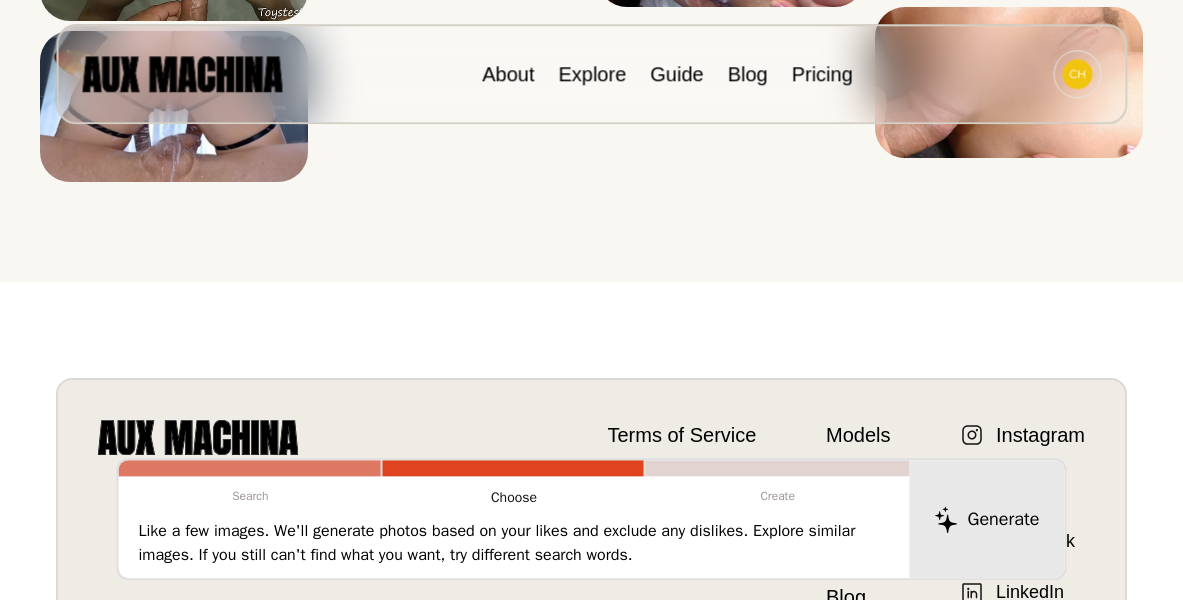 scroll, scrollTop: 4386, scrollLeft: 0, axis: vertical 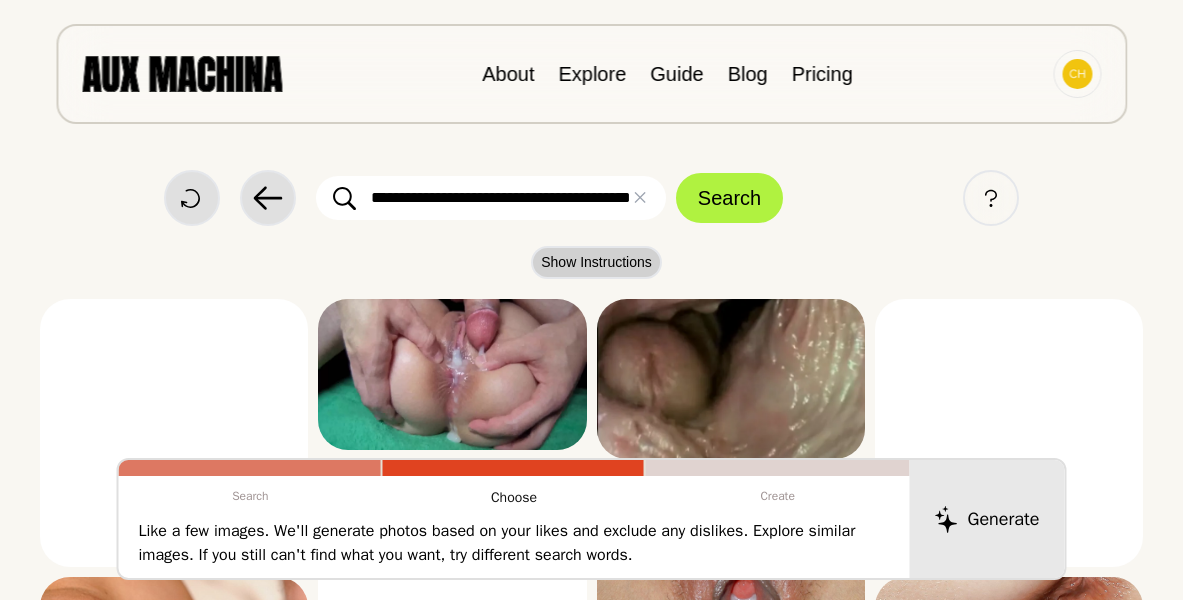 type on "**********" 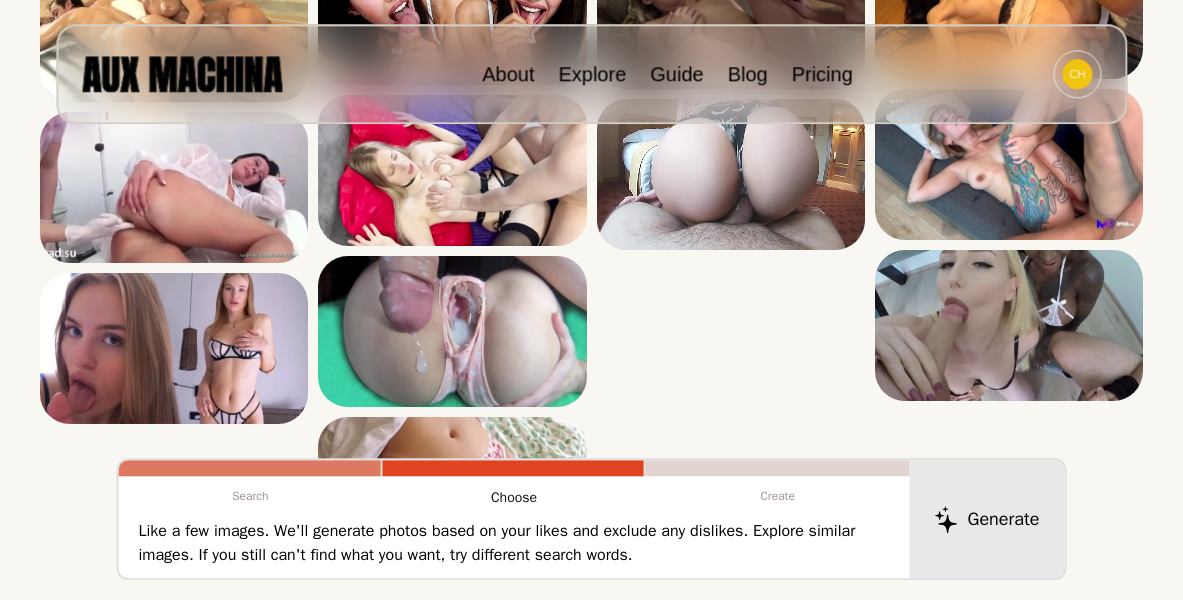 scroll, scrollTop: 3570, scrollLeft: 0, axis: vertical 